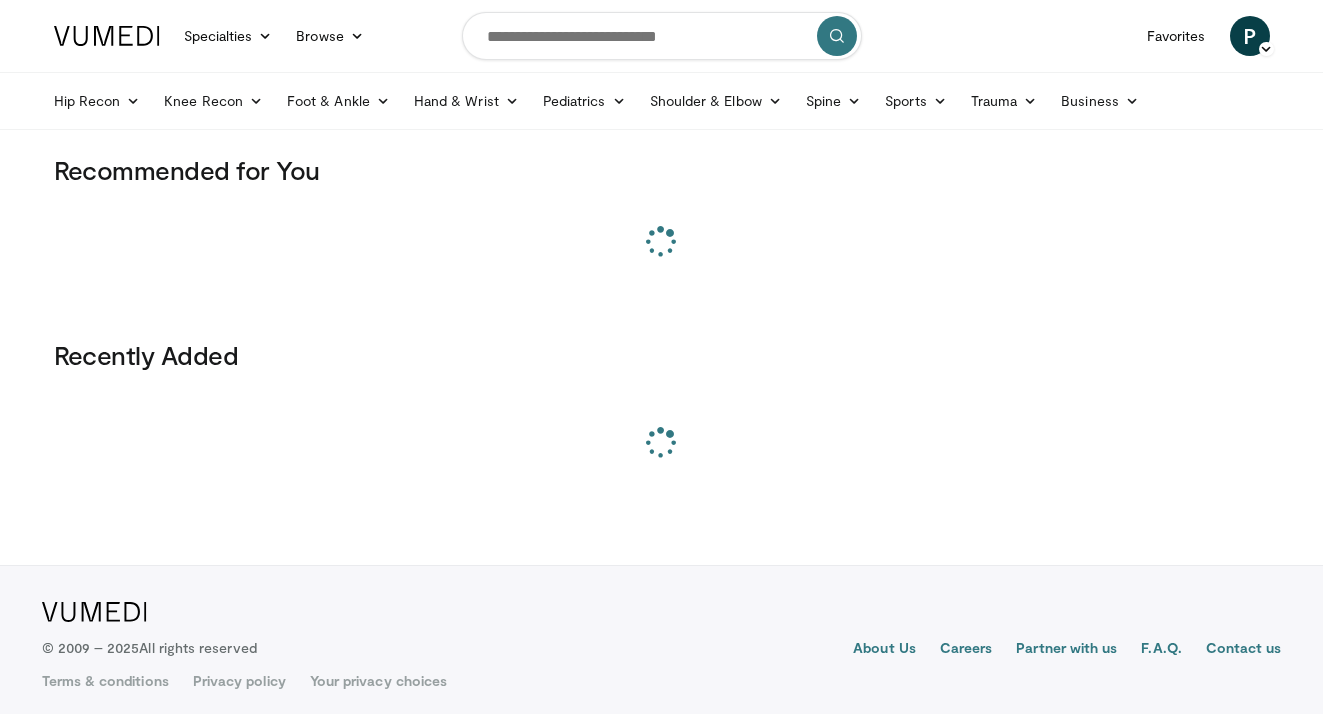 scroll, scrollTop: 0, scrollLeft: 0, axis: both 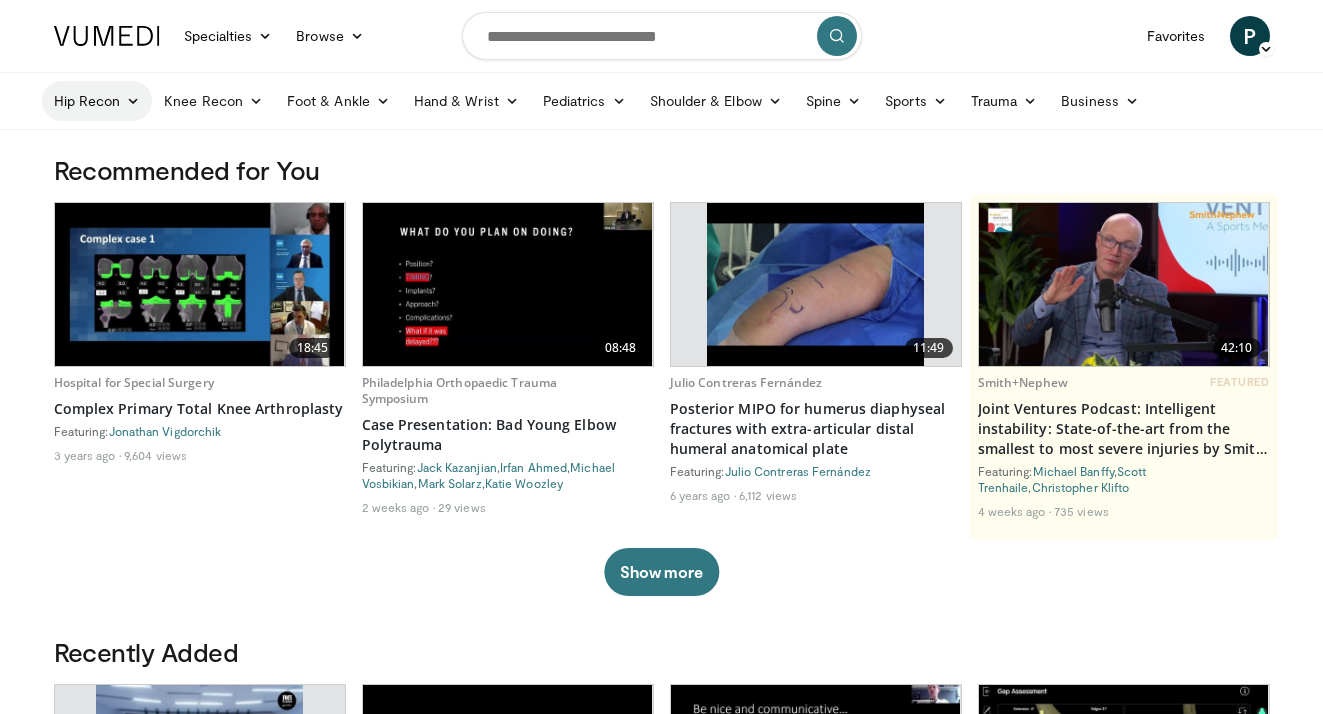 click on "Hip Recon" at bounding box center [97, 101] 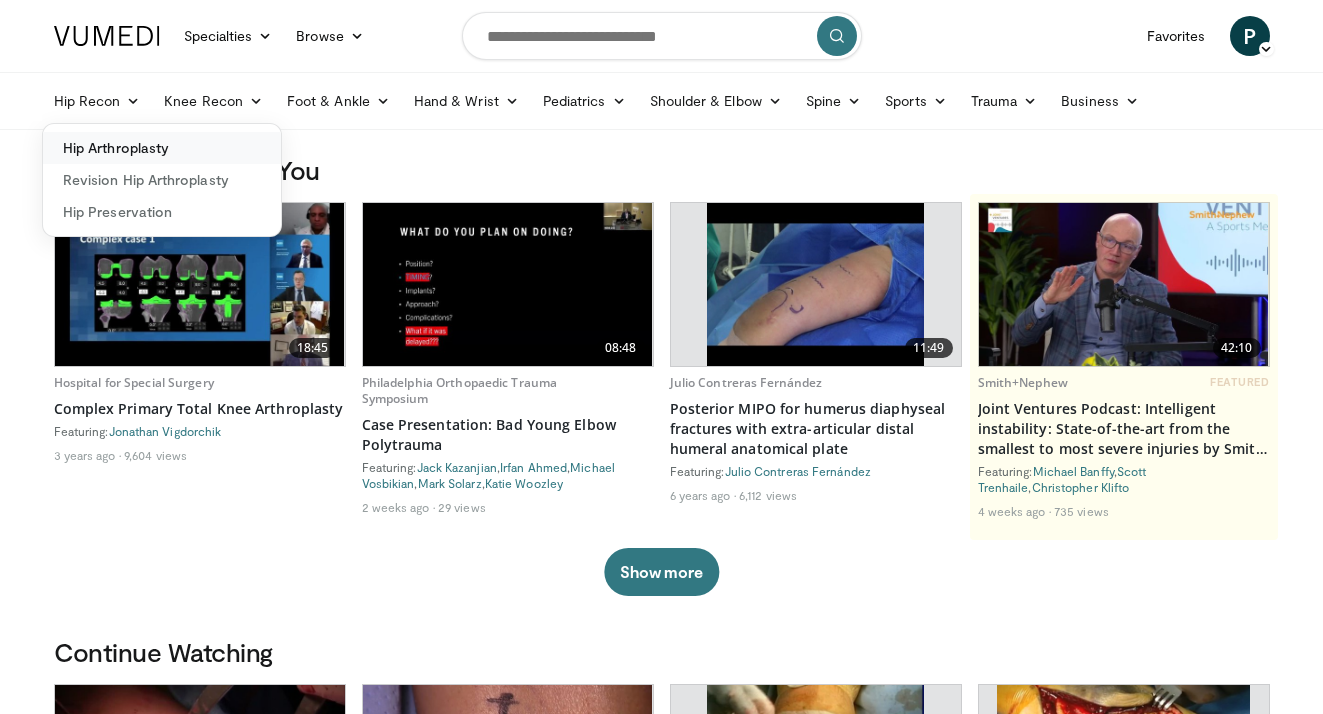click on "Hip Arthroplasty" at bounding box center [162, 148] 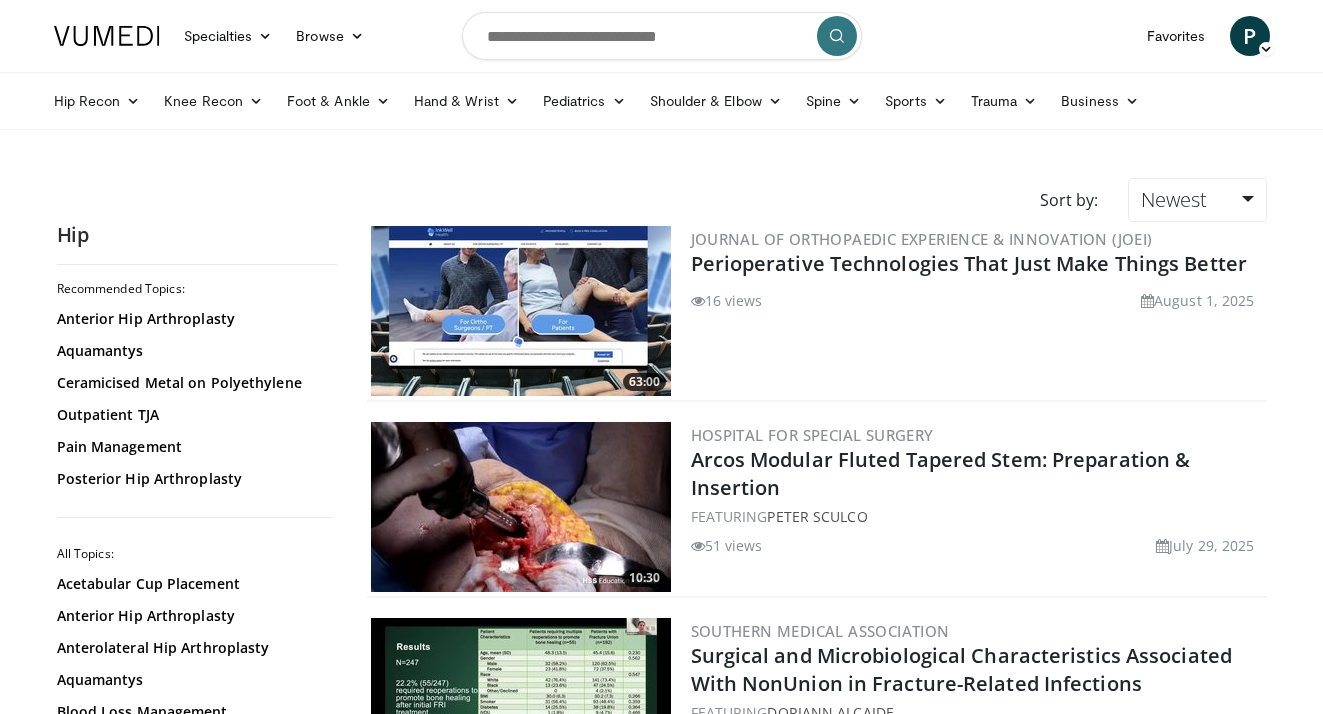 scroll, scrollTop: 0, scrollLeft: 0, axis: both 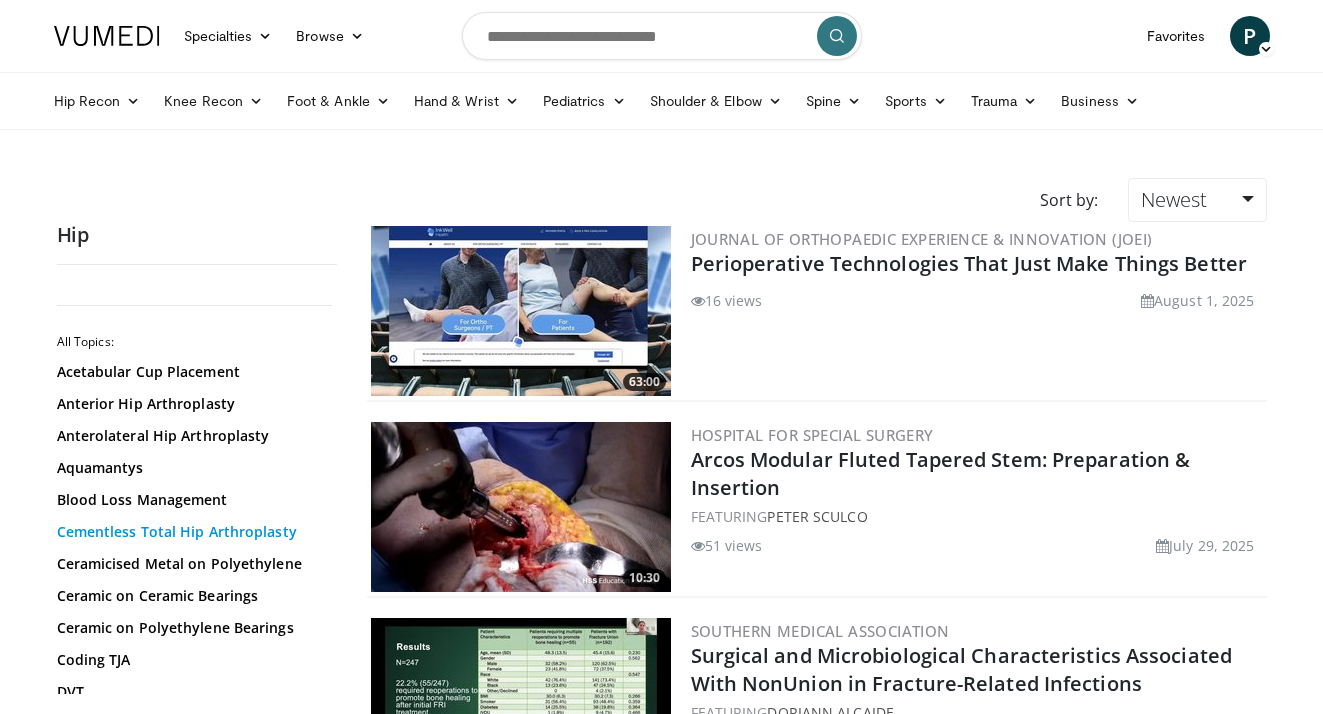 click on "Cementless Total Hip Arthroplasty" at bounding box center (192, 532) 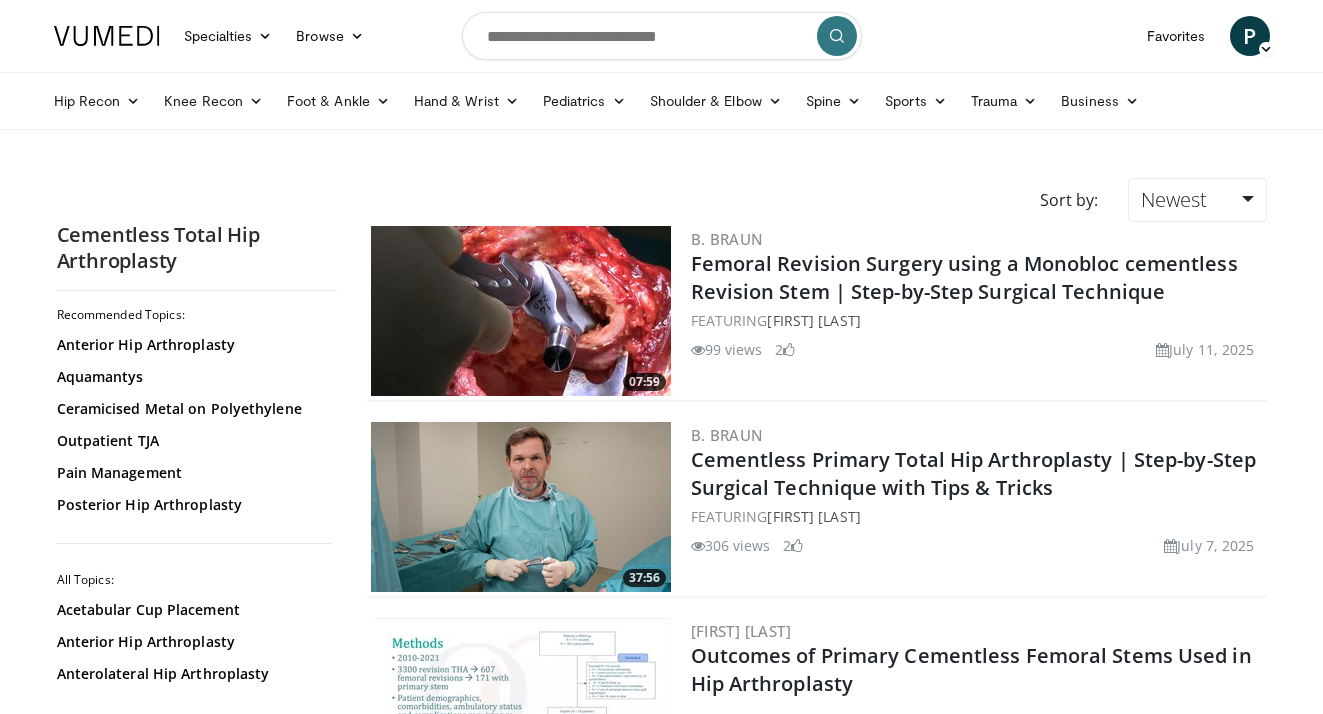 scroll, scrollTop: 0, scrollLeft: 0, axis: both 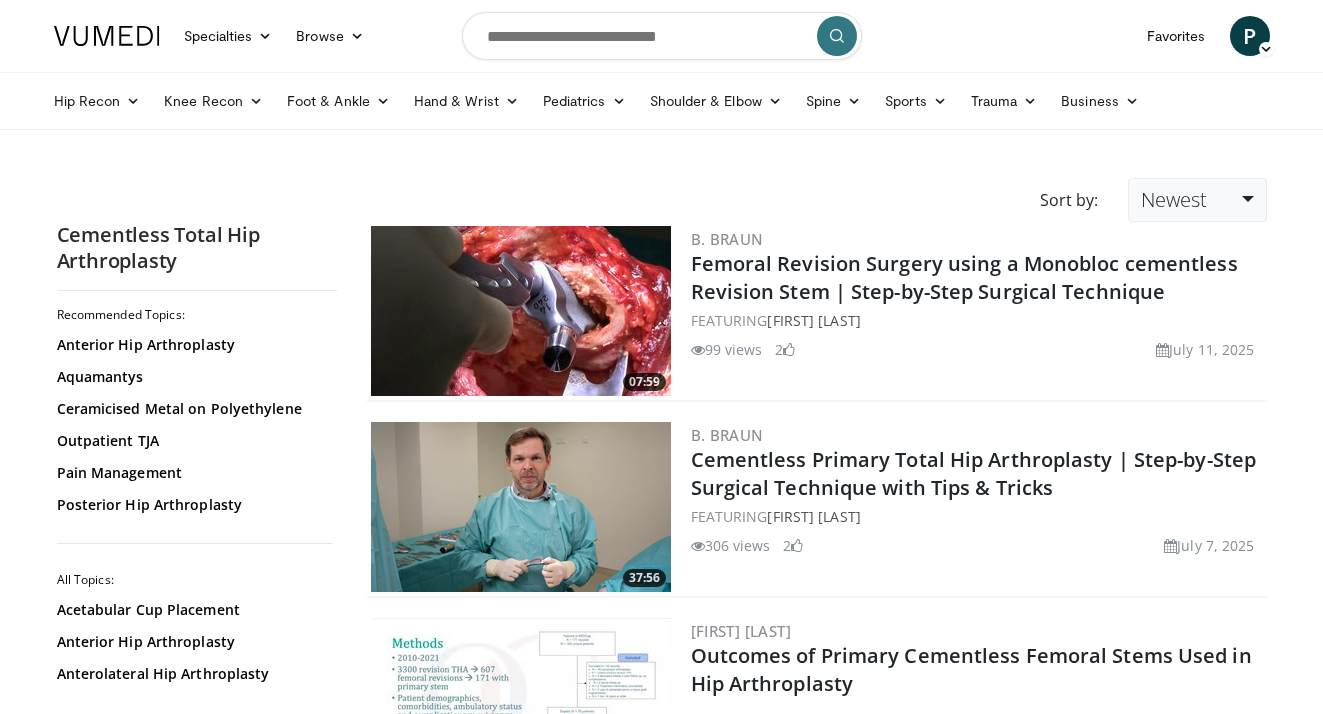 click on "Newest" at bounding box center (1197, 200) 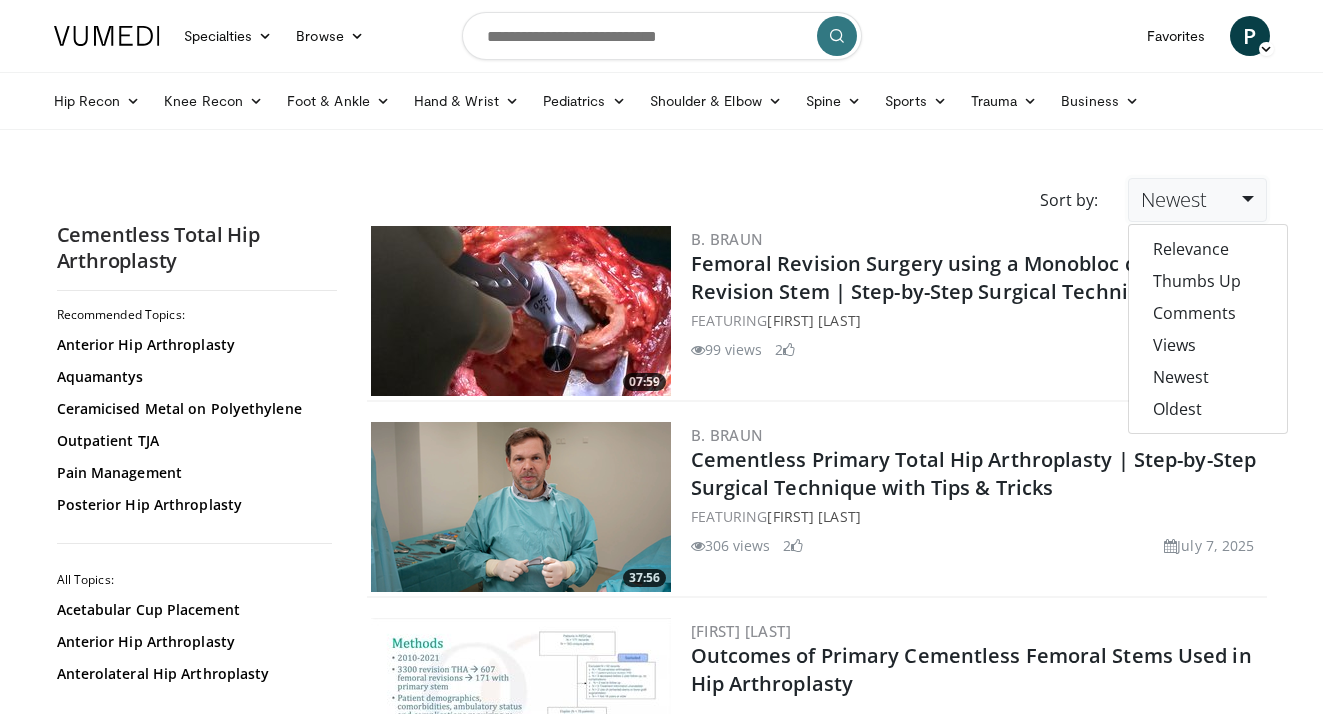 click on "Sort by:
Newest
Relevance
Thumbs Up
Comments
Views
Newest
Oldest" at bounding box center (662, 200) 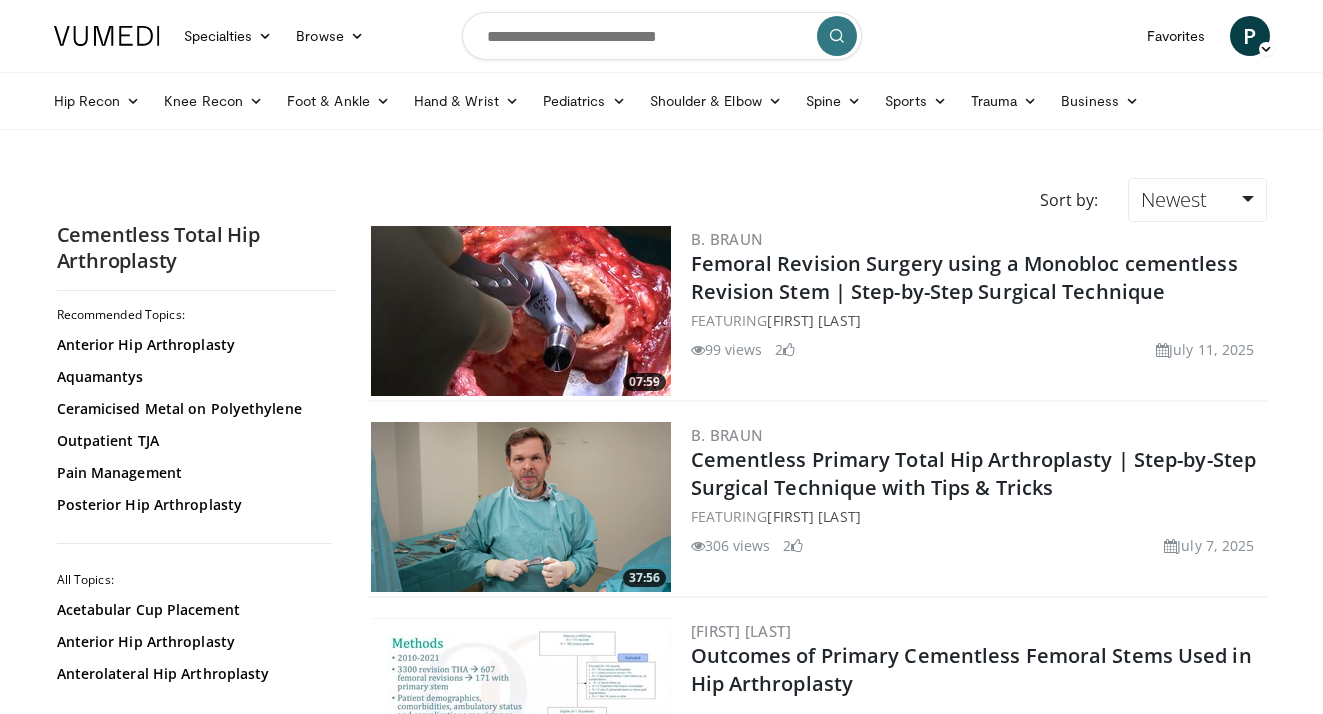 scroll, scrollTop: 0, scrollLeft: 0, axis: both 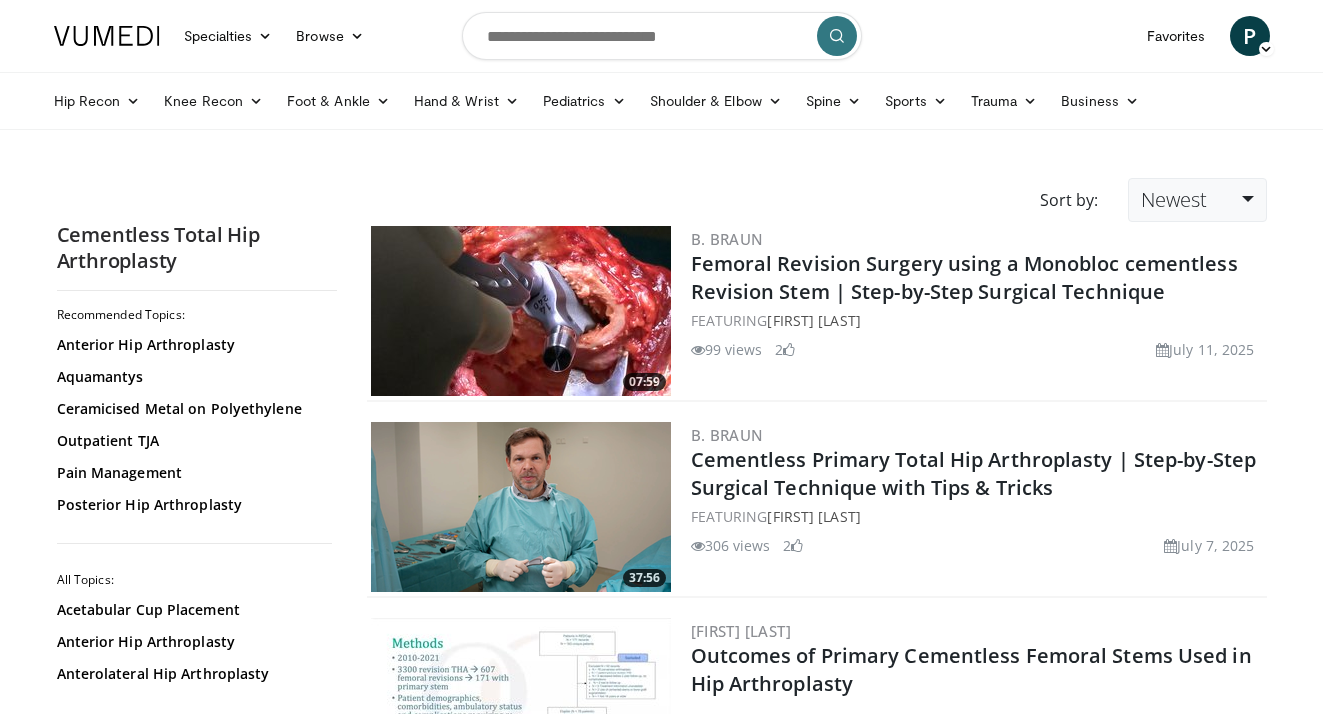 click on "Newest" at bounding box center [1174, 199] 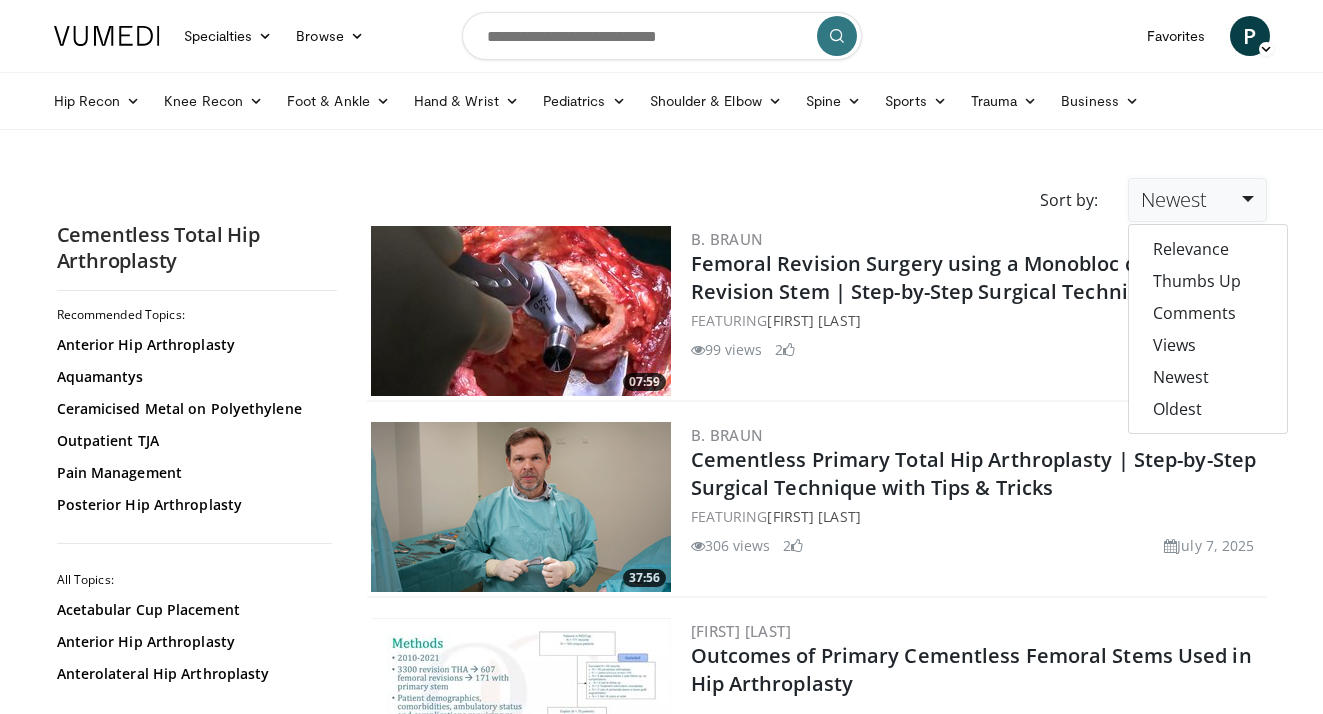 click on "Sort by:
Newest
Relevance
Thumbs Up
Comments
Views
Newest
Oldest" at bounding box center (662, 200) 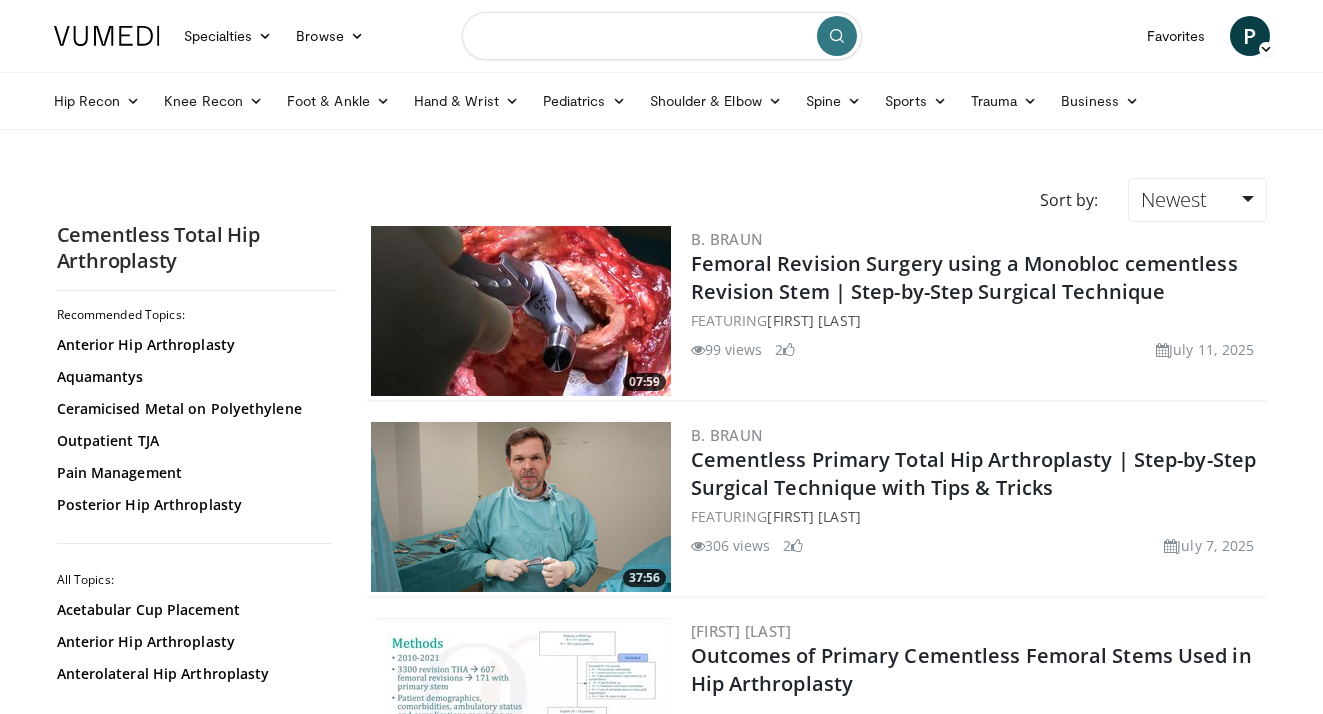 click at bounding box center (662, 36) 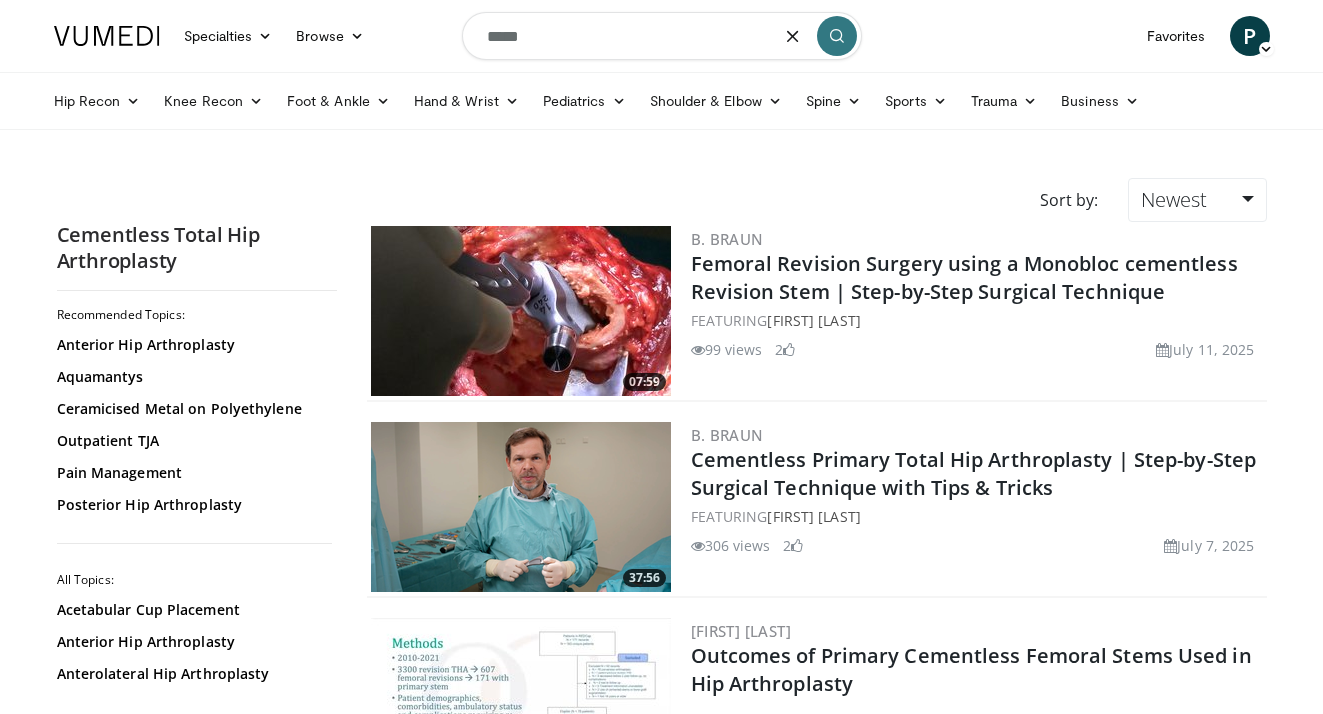 type on "******" 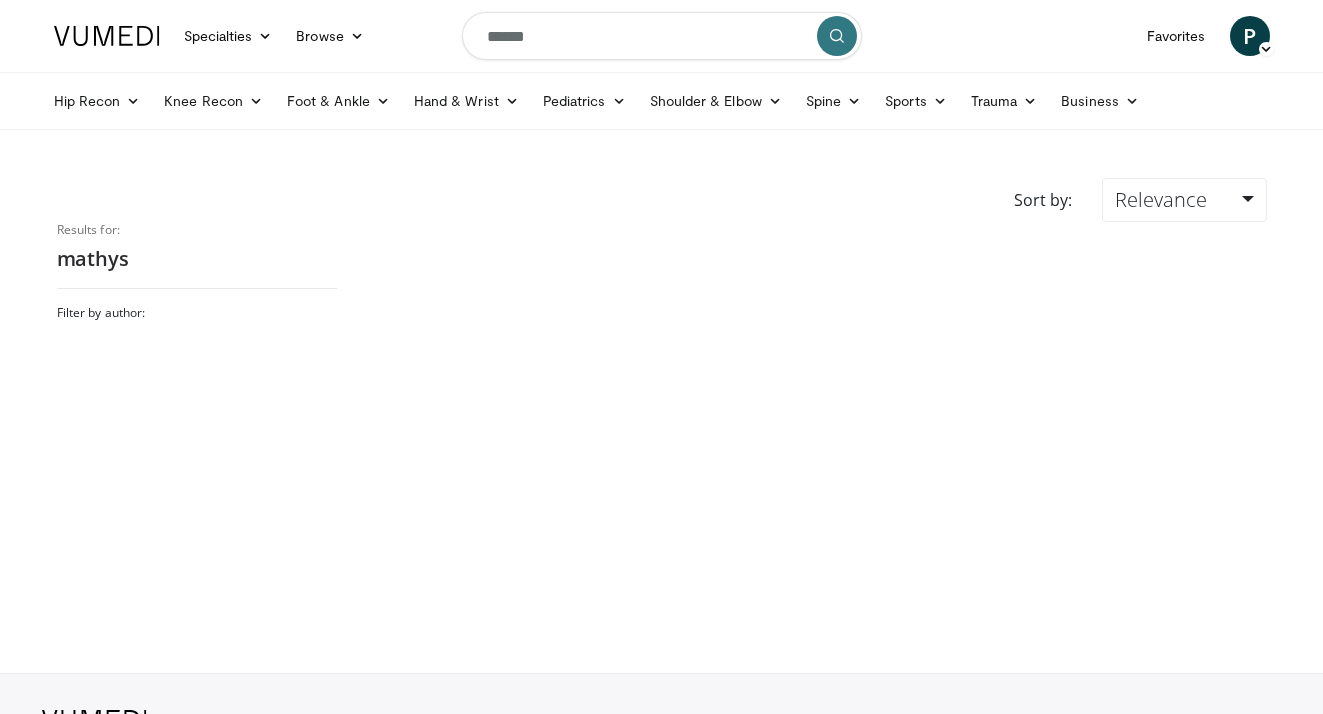 scroll, scrollTop: 0, scrollLeft: 0, axis: both 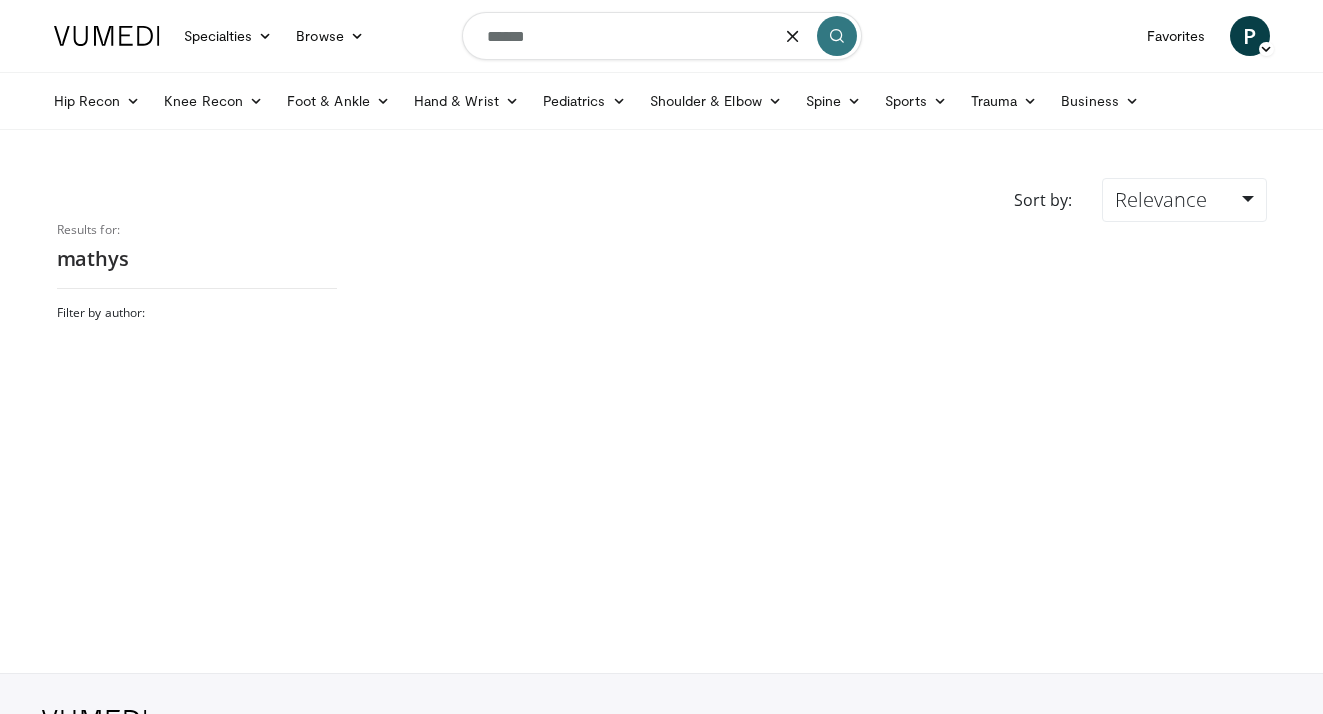click on "******" at bounding box center (662, 36) 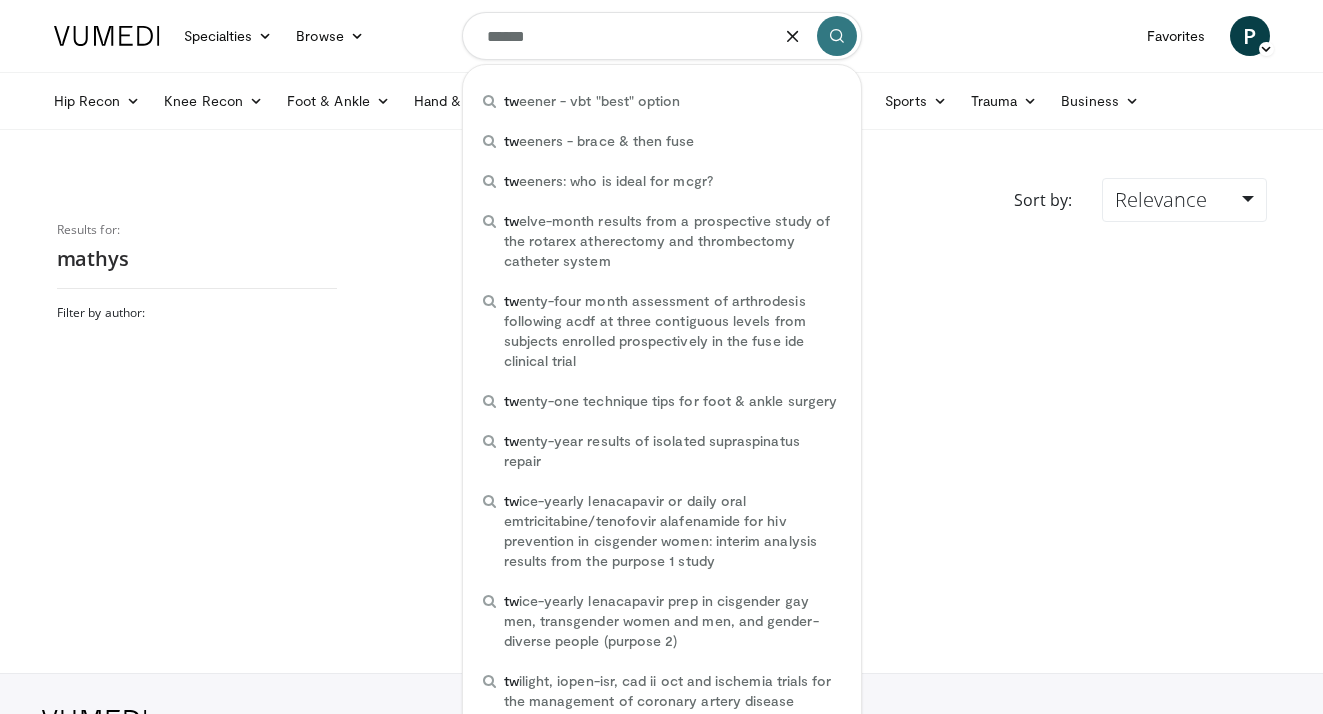 type on "*******" 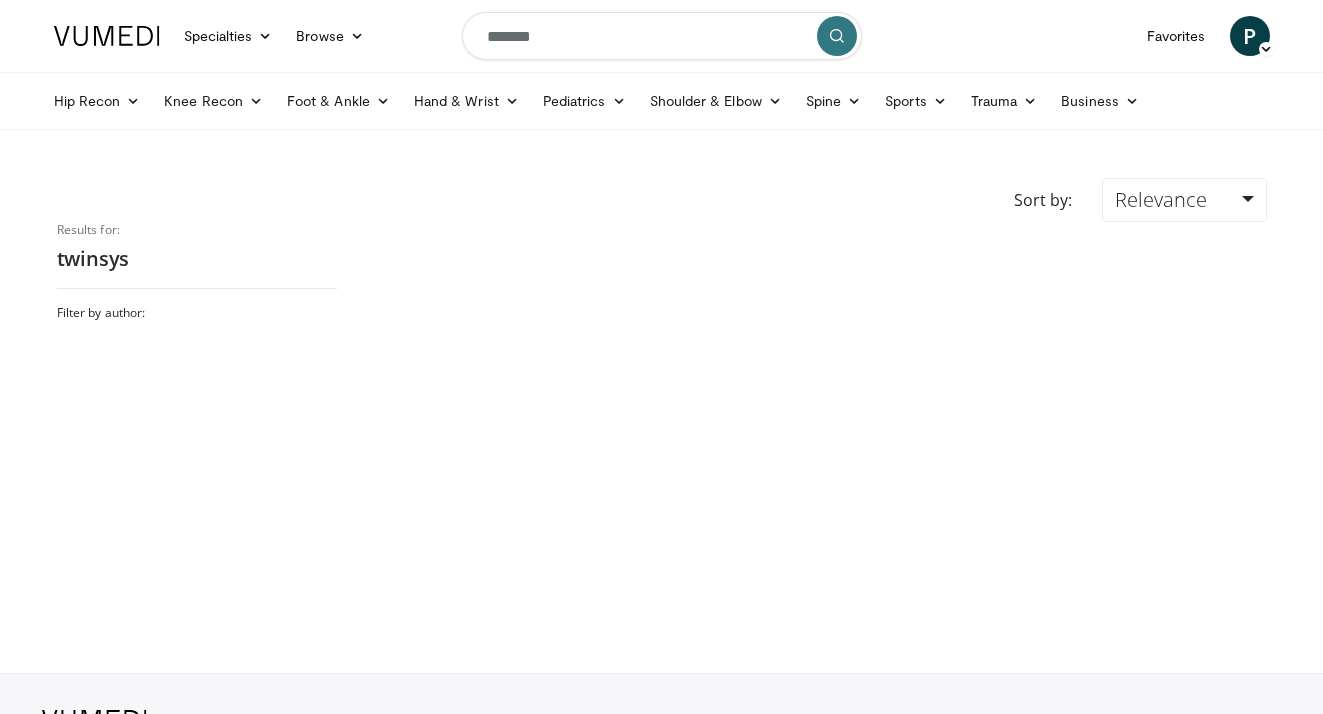 scroll, scrollTop: 0, scrollLeft: 0, axis: both 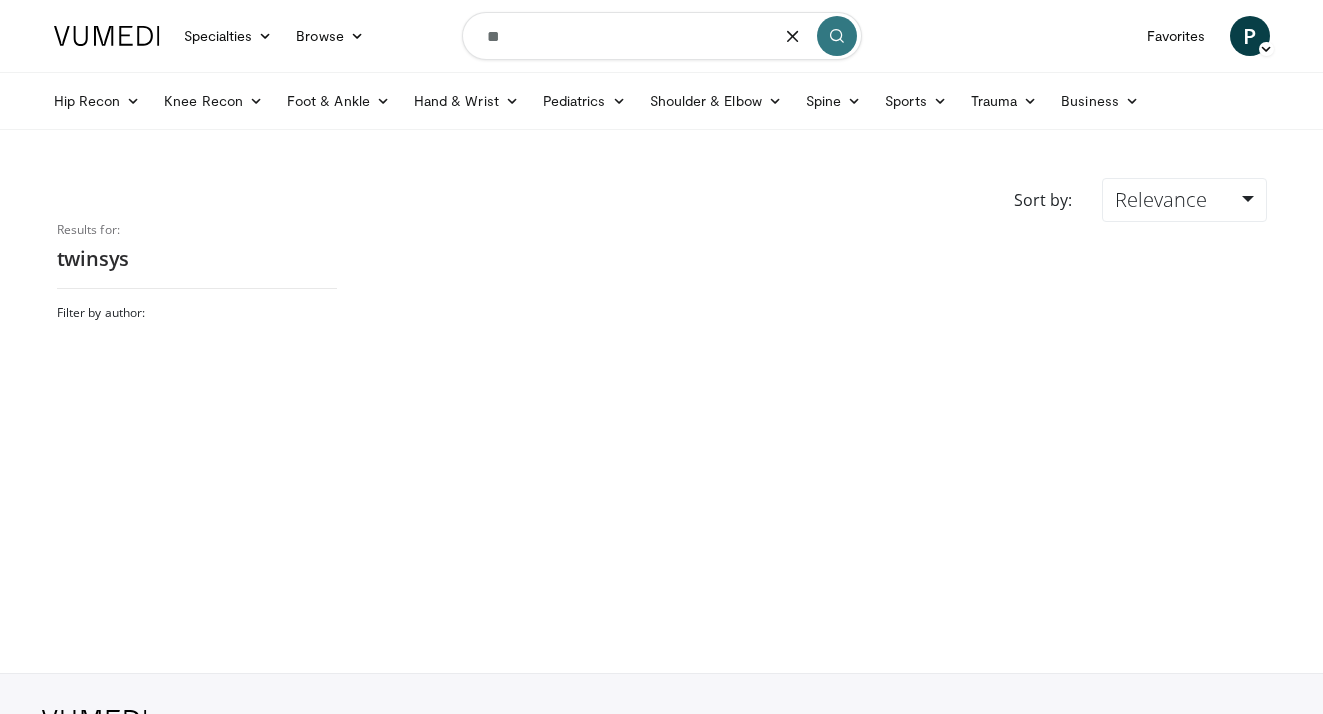 type on "*" 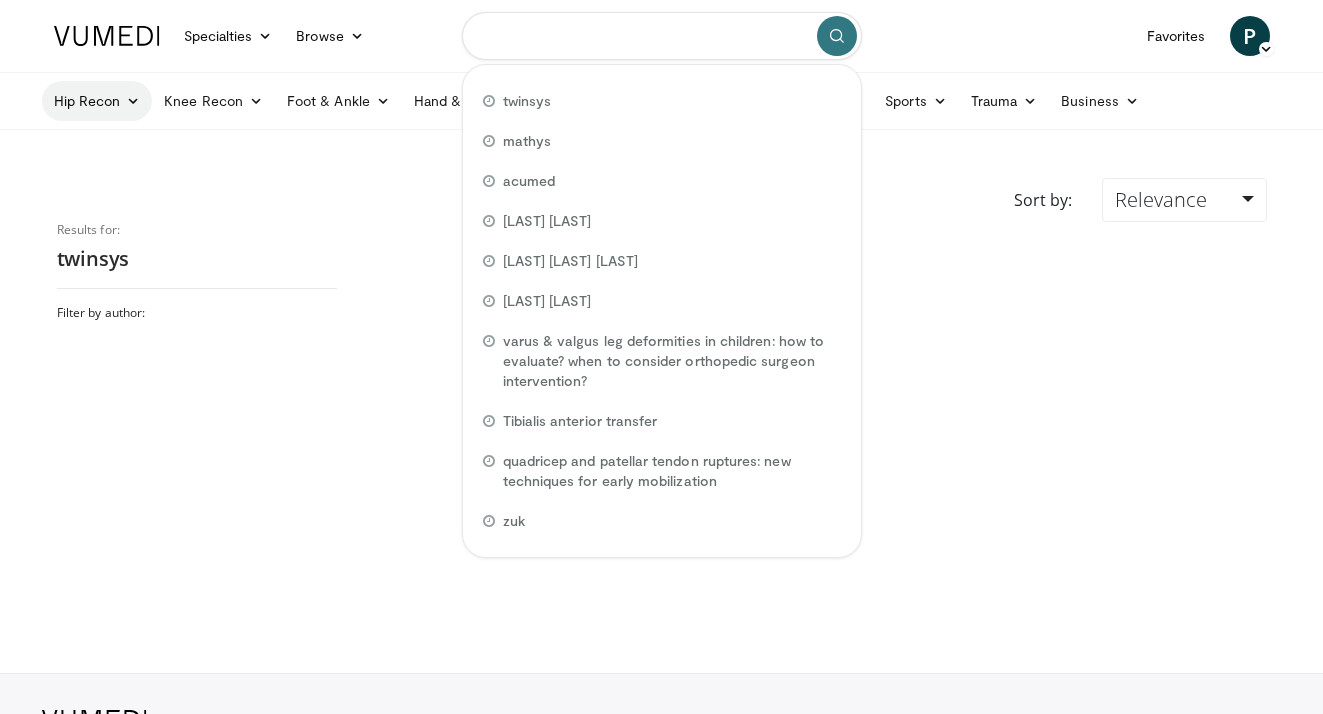 type 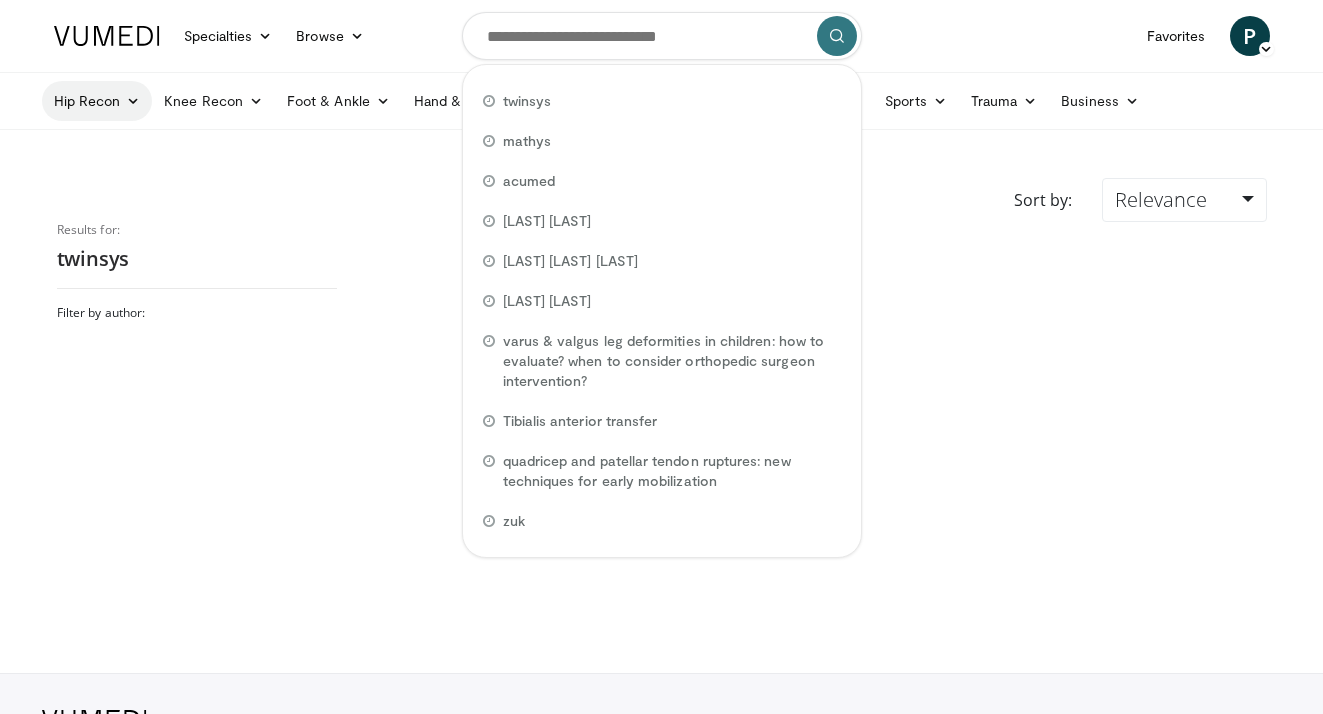 click on "Hip Recon" at bounding box center [97, 101] 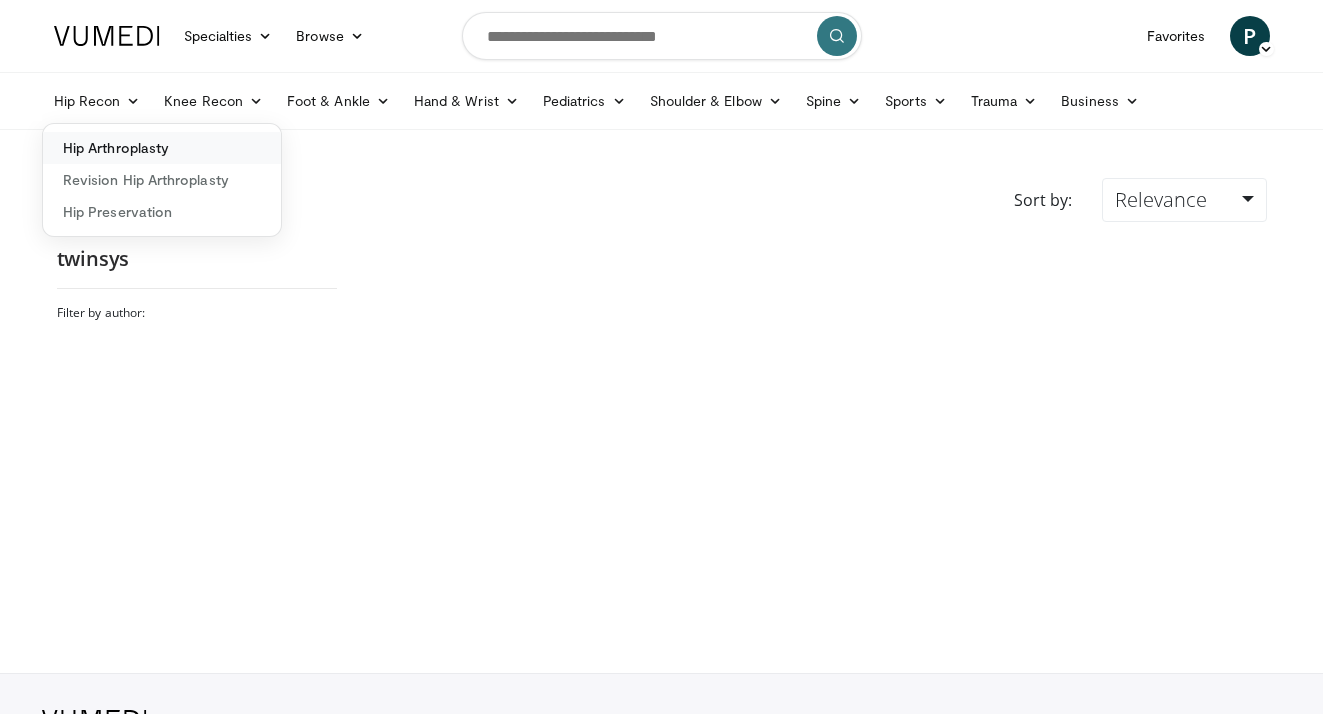click on "Hip Arthroplasty" at bounding box center (162, 148) 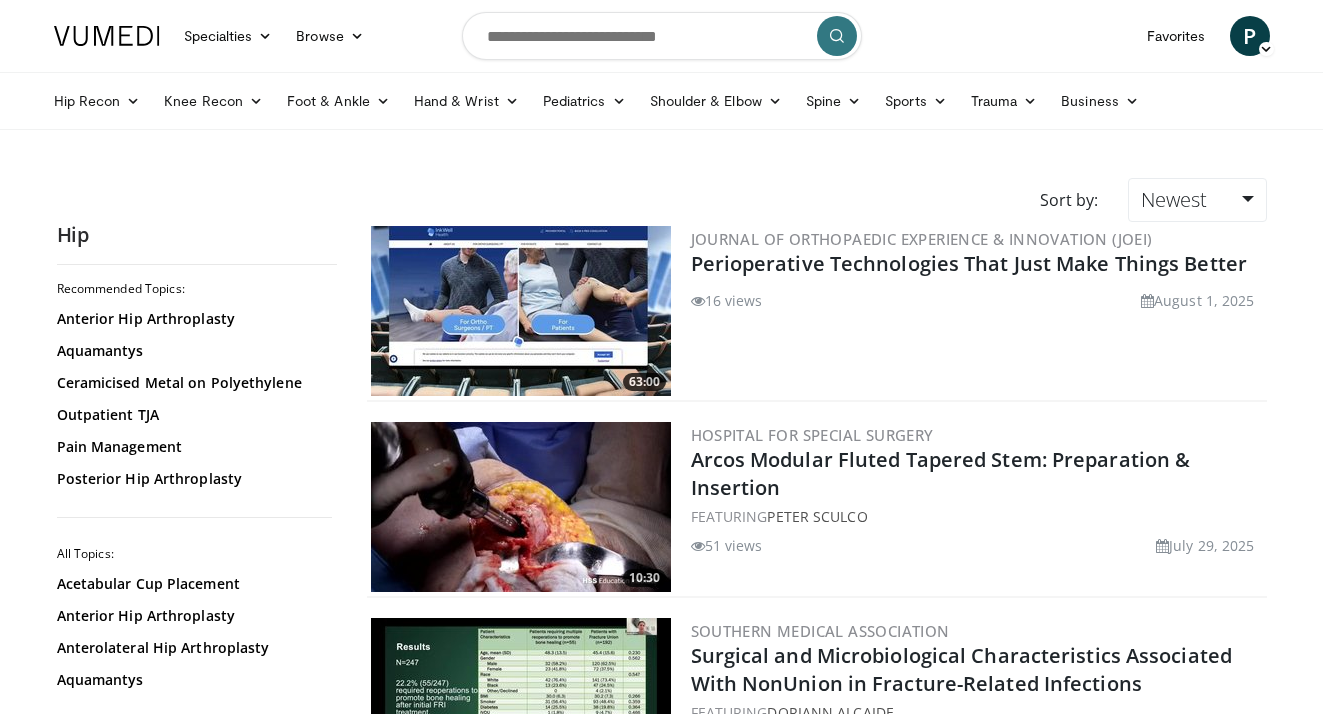 scroll, scrollTop: 0, scrollLeft: 0, axis: both 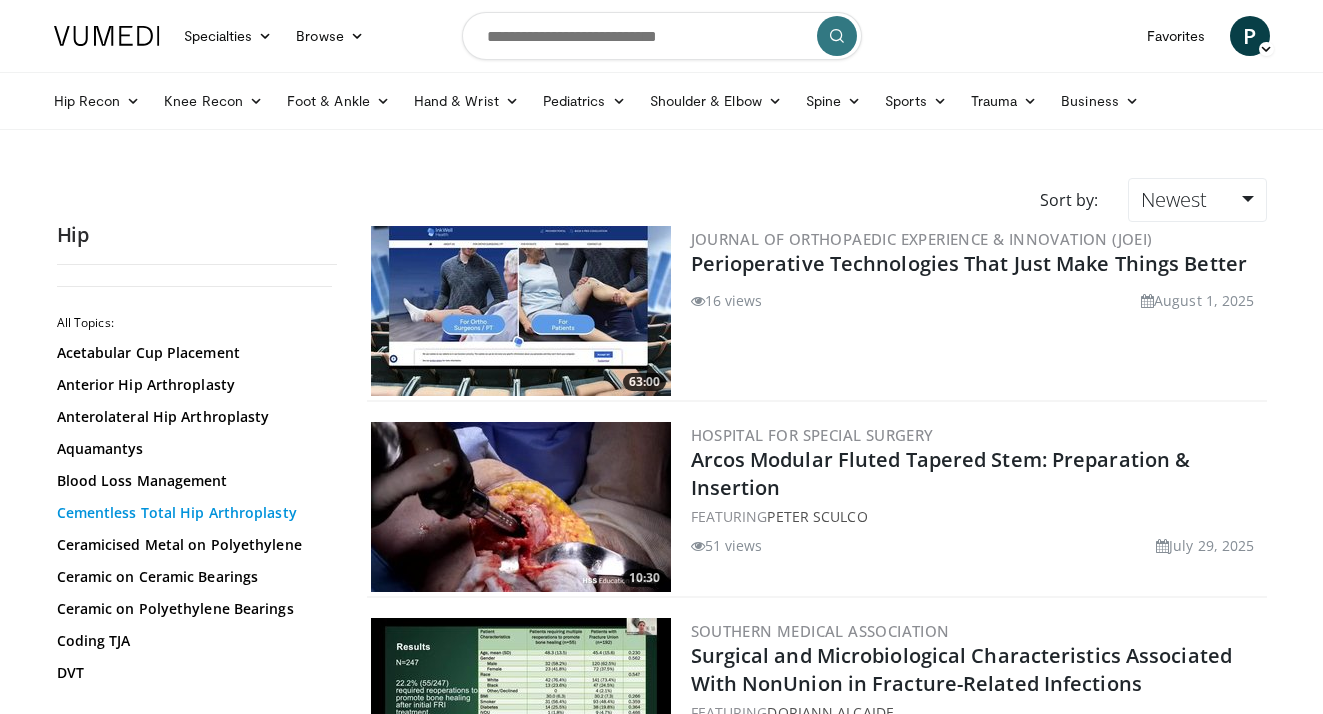 click on "Cementless Total Hip Arthroplasty" at bounding box center [192, 513] 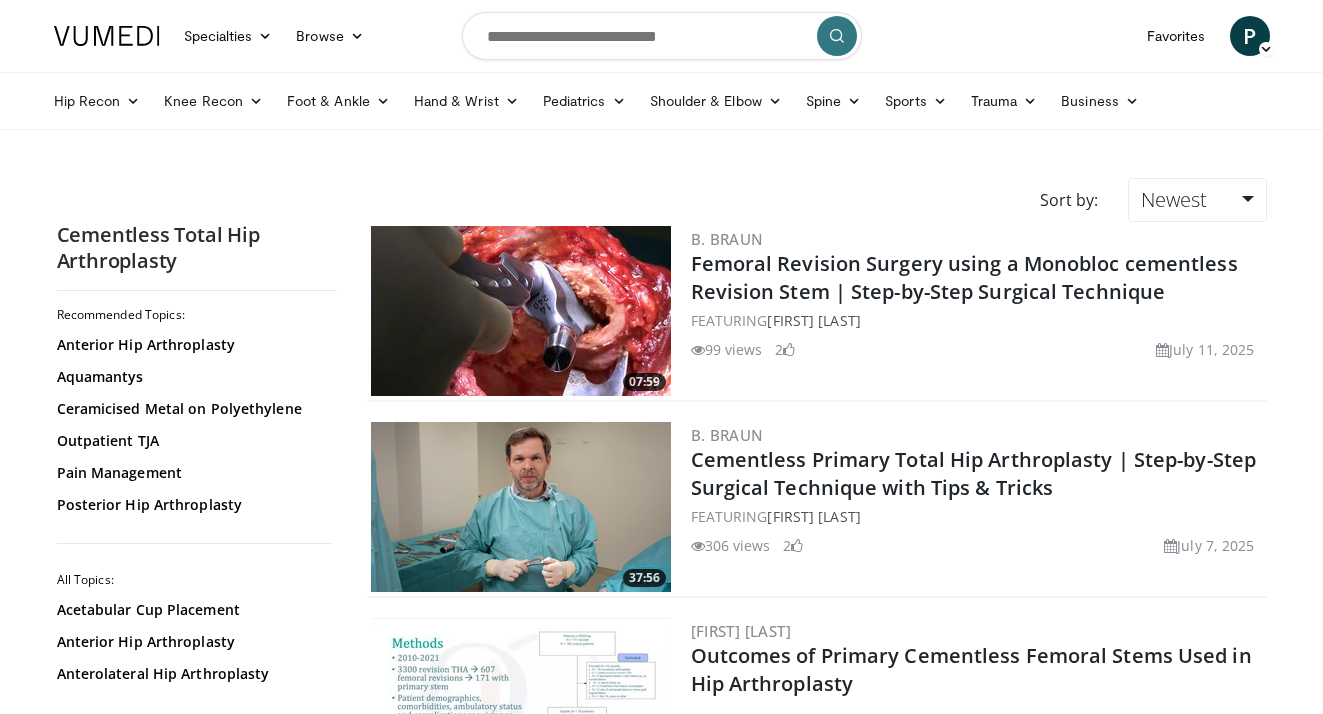 scroll, scrollTop: 0, scrollLeft: 0, axis: both 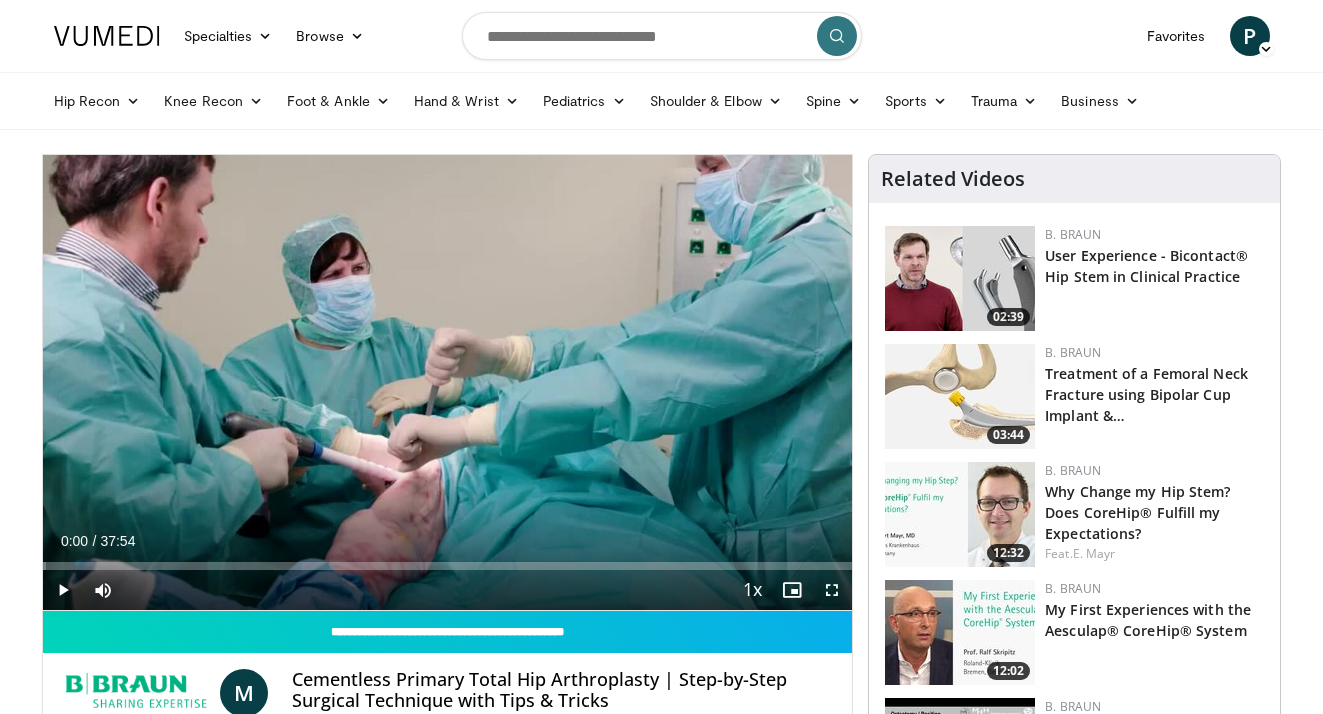 click at bounding box center (63, 590) 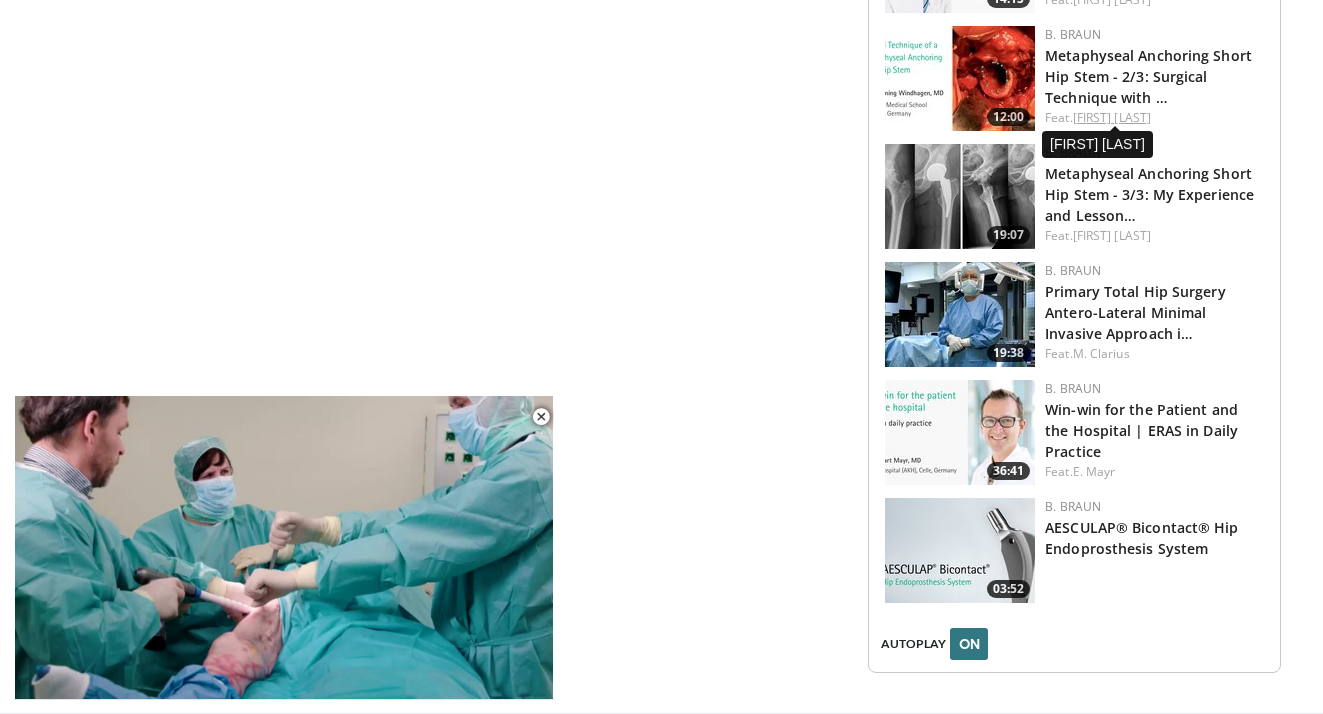 scroll, scrollTop: 1972, scrollLeft: 0, axis: vertical 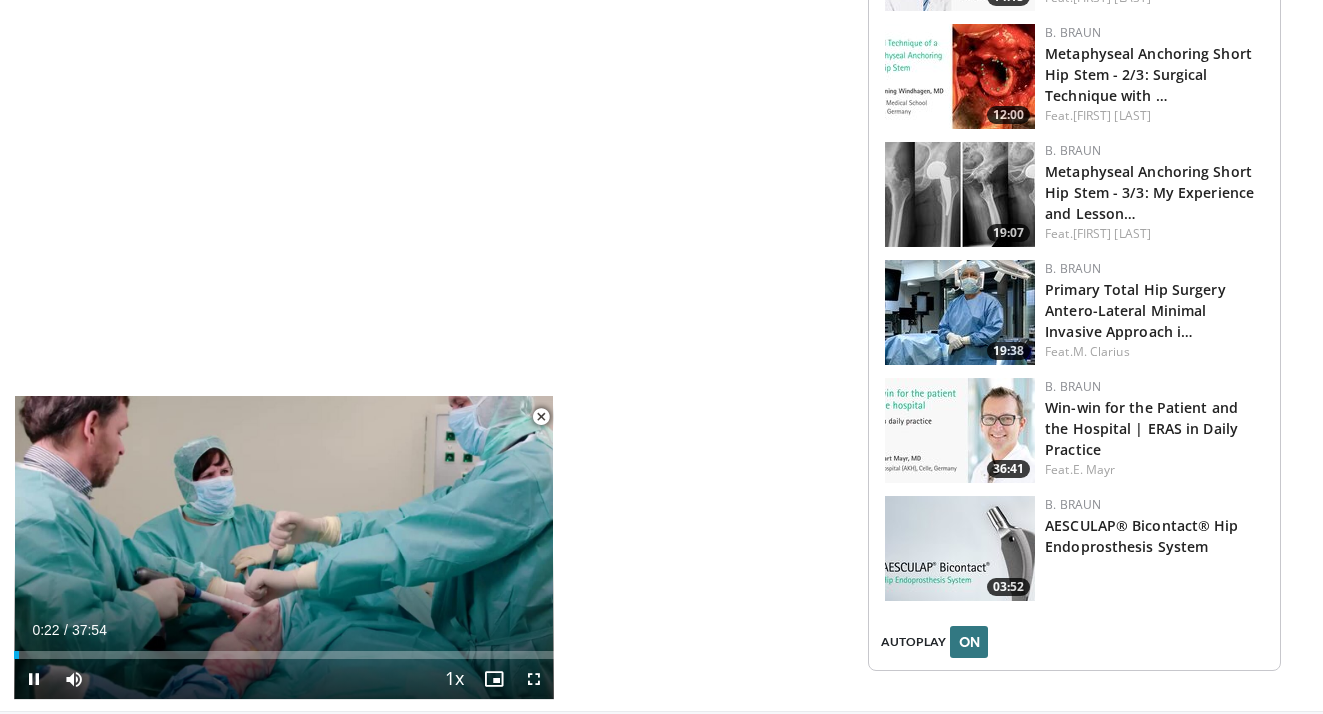 click at bounding box center [541, 417] 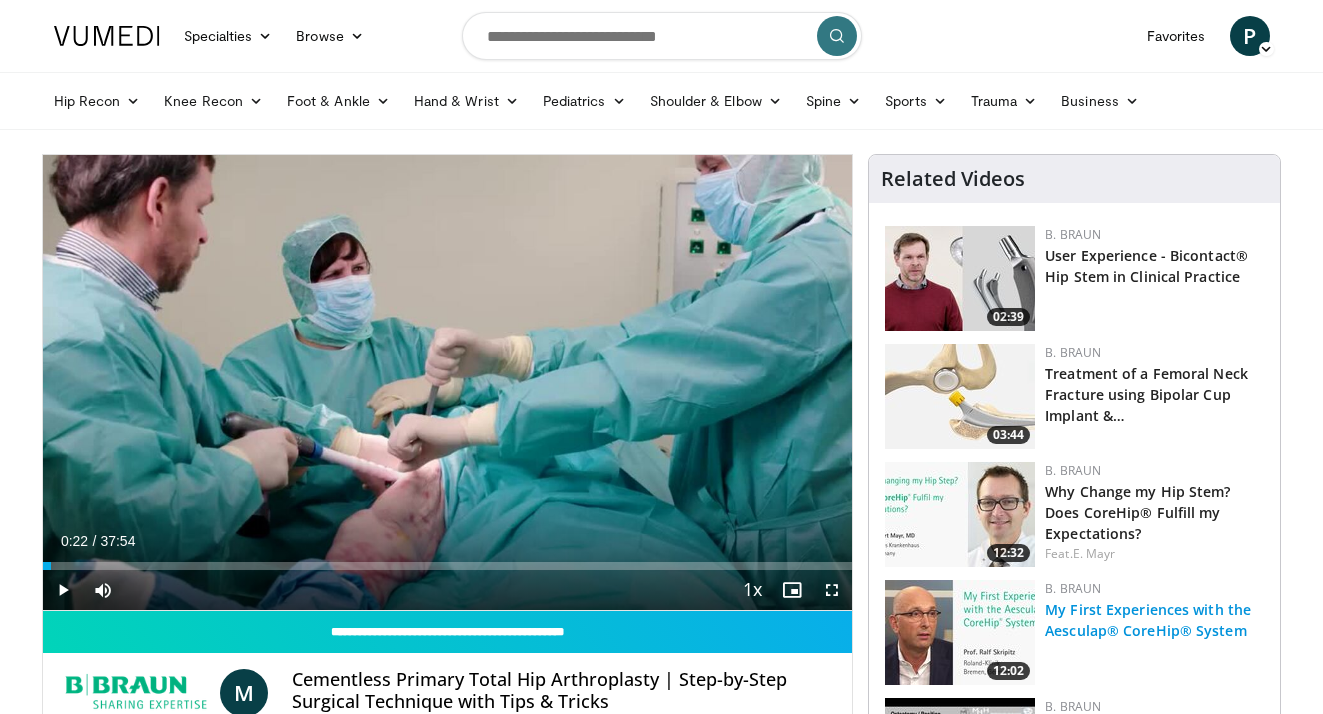 scroll, scrollTop: 0, scrollLeft: 0, axis: both 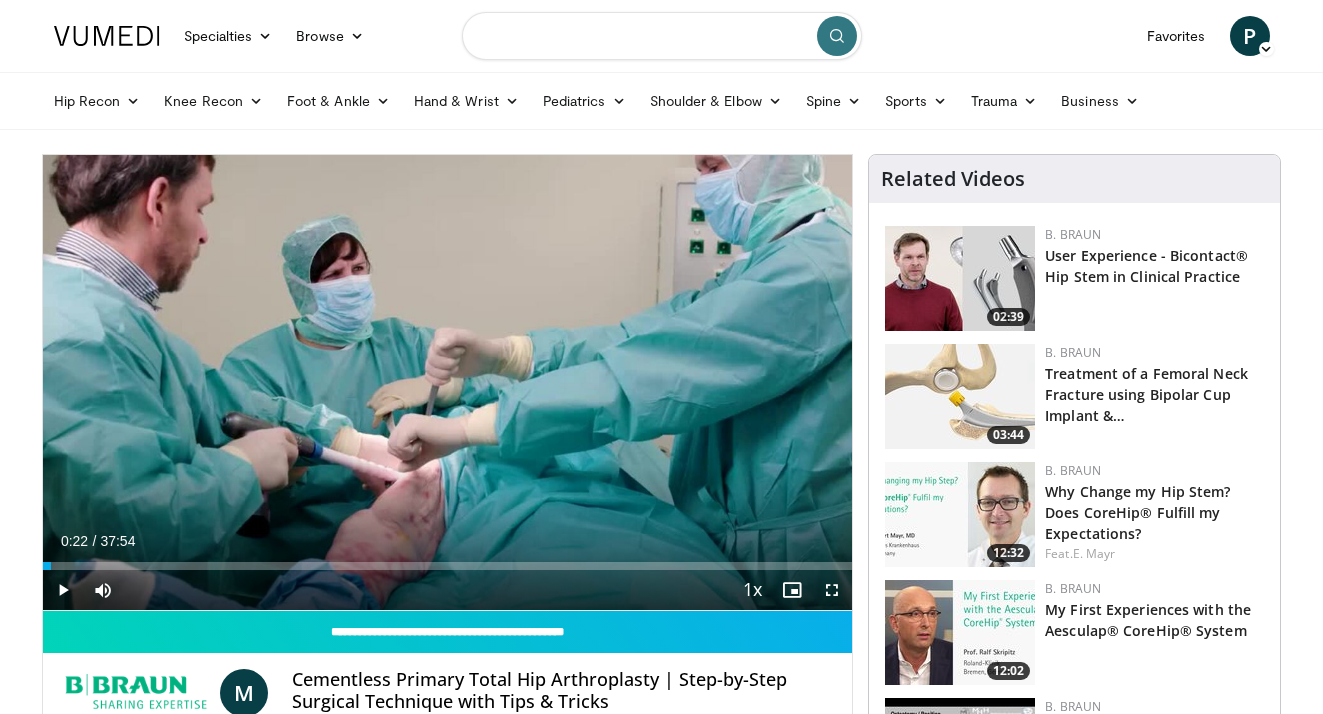 click at bounding box center [662, 36] 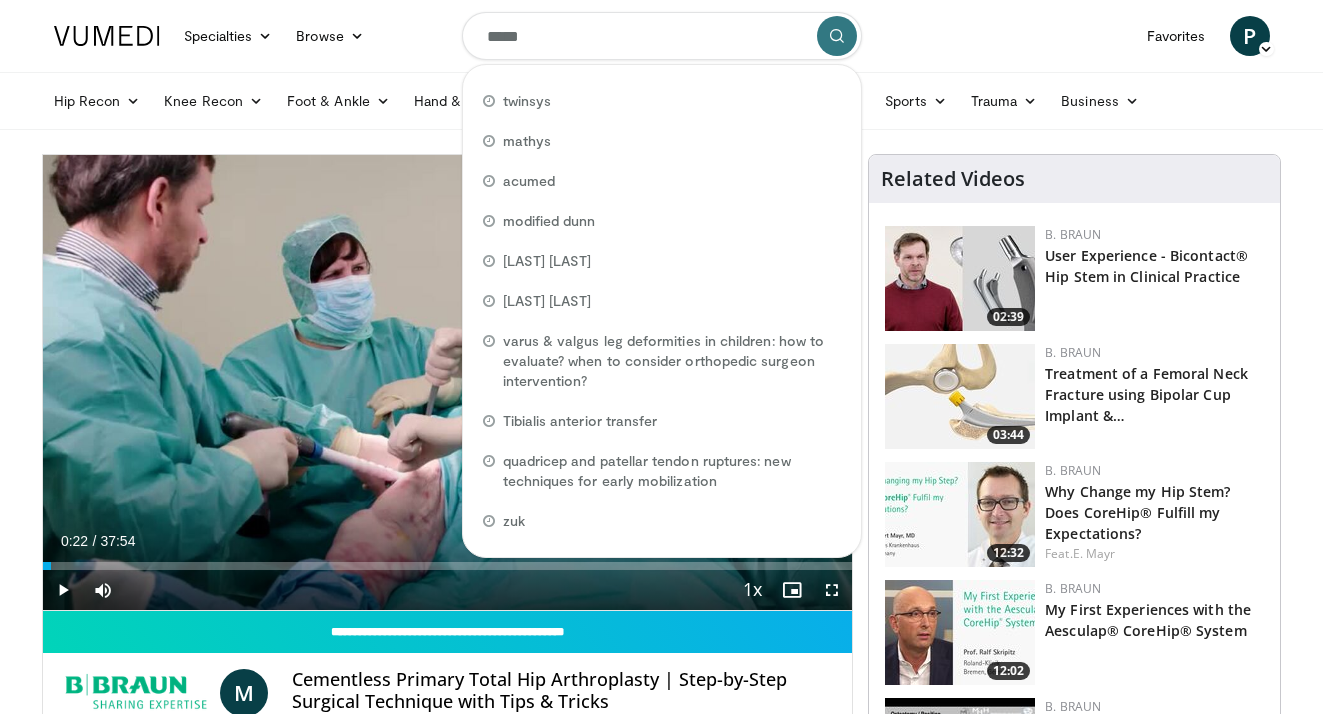 type on "******" 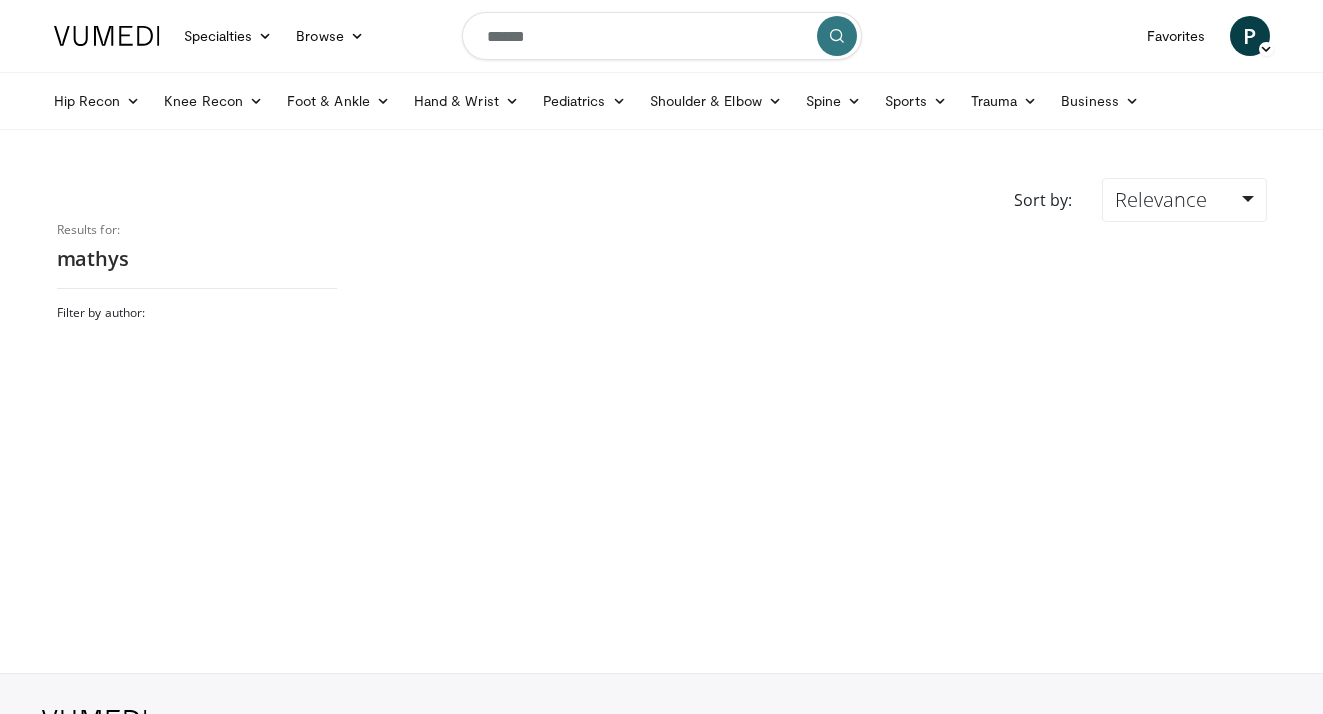 scroll, scrollTop: 0, scrollLeft: 0, axis: both 